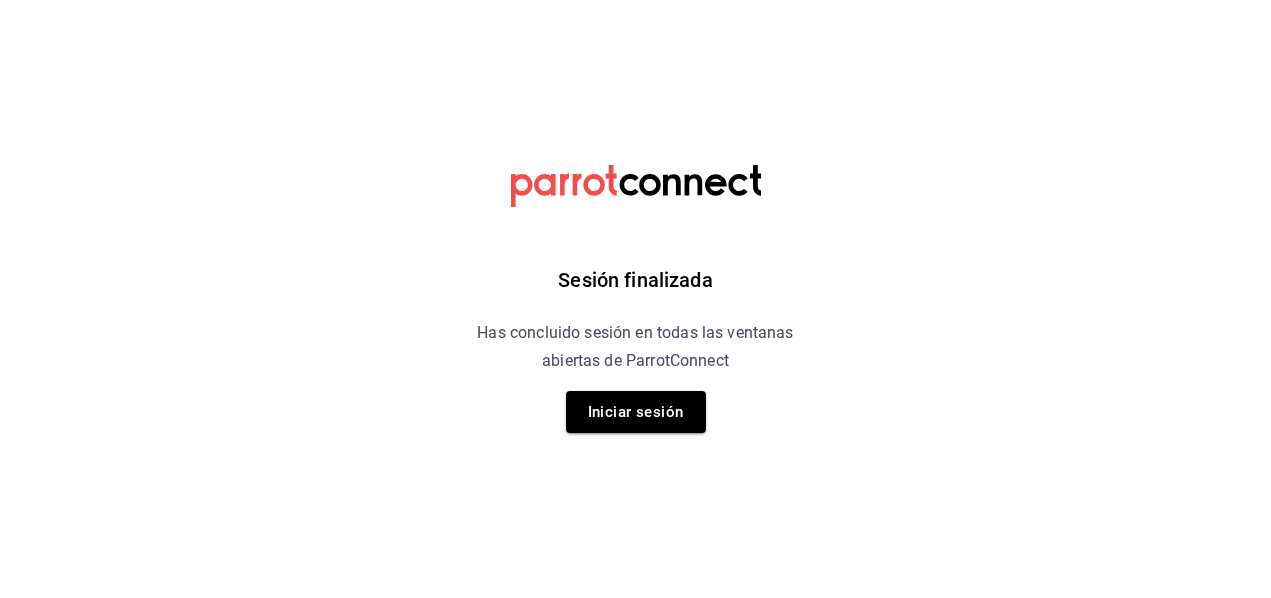 scroll, scrollTop: 0, scrollLeft: 0, axis: both 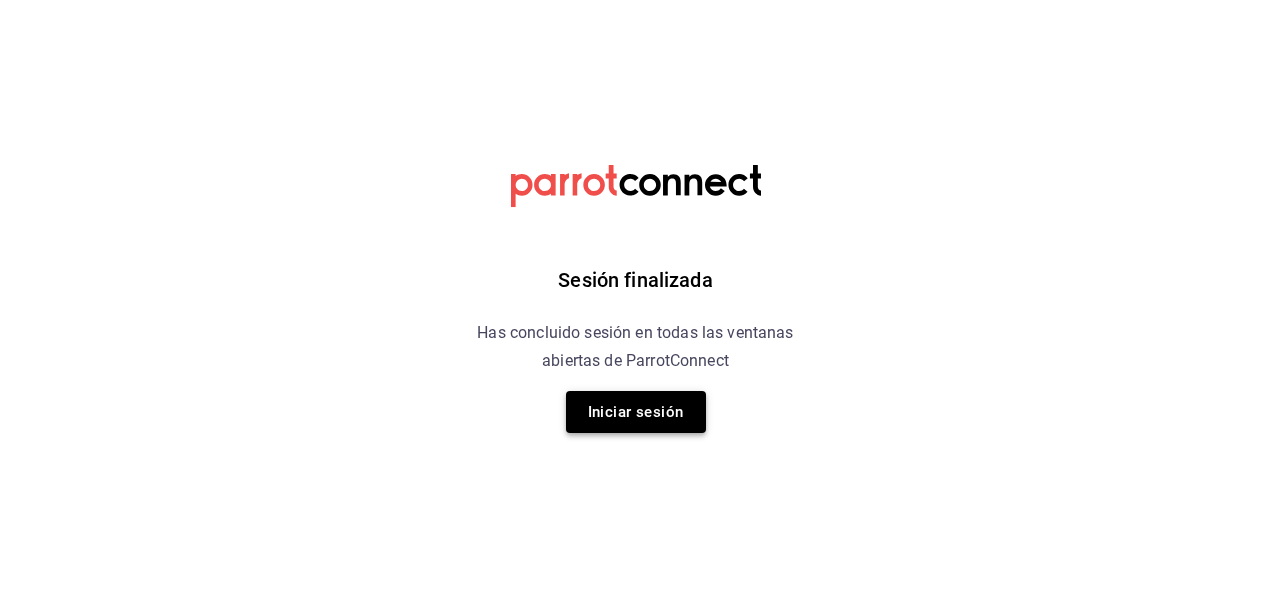 click on "Iniciar sesión" at bounding box center (636, 412) 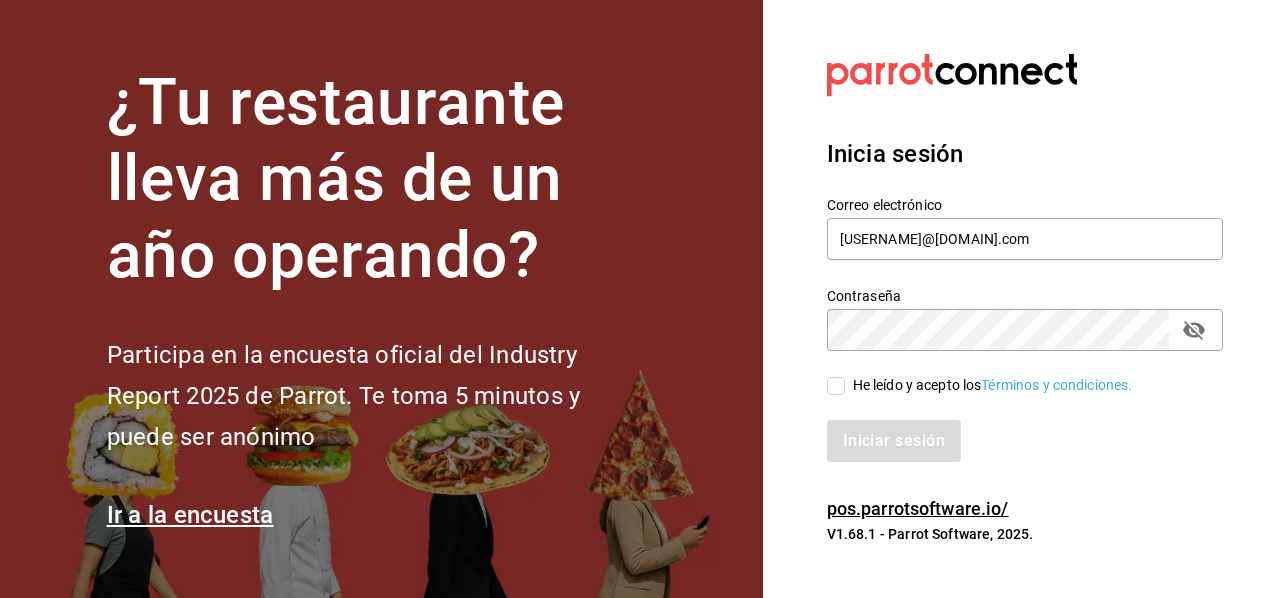 type on "[EMAIL]" 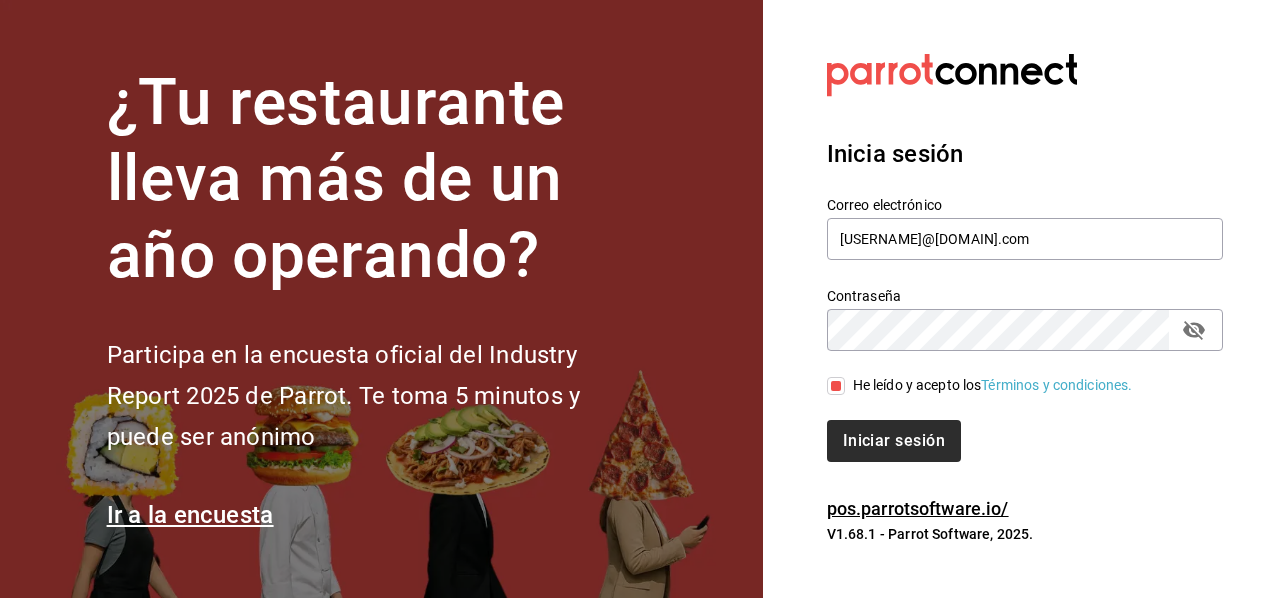 click on "Iniciar sesión" at bounding box center [894, 441] 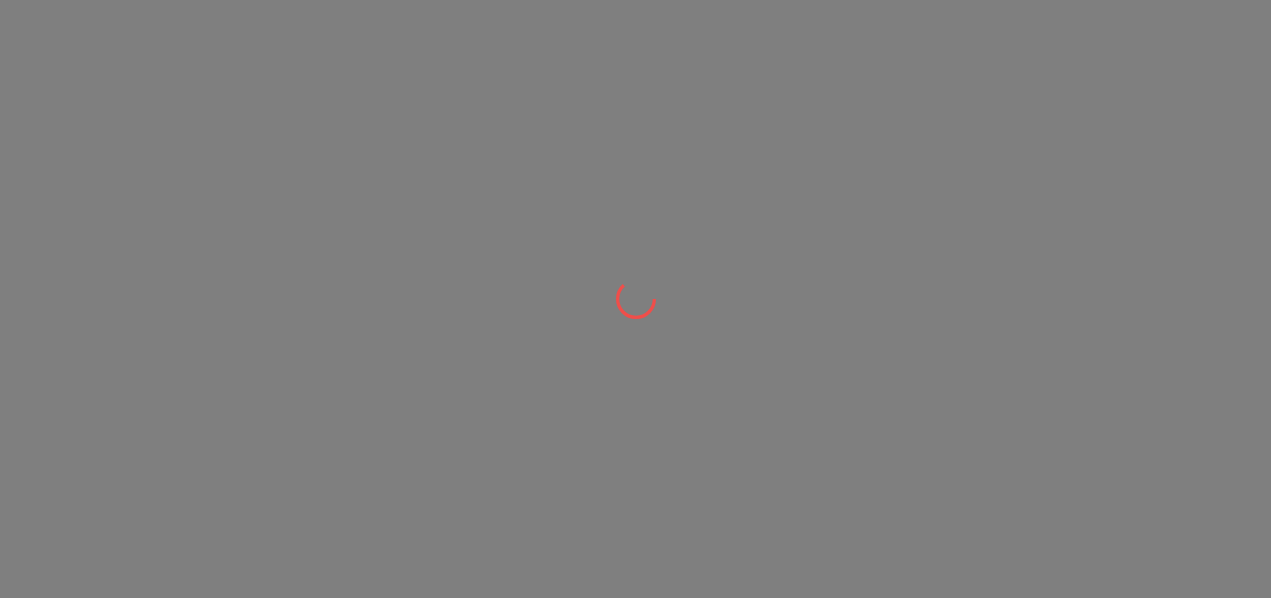 scroll, scrollTop: 0, scrollLeft: 0, axis: both 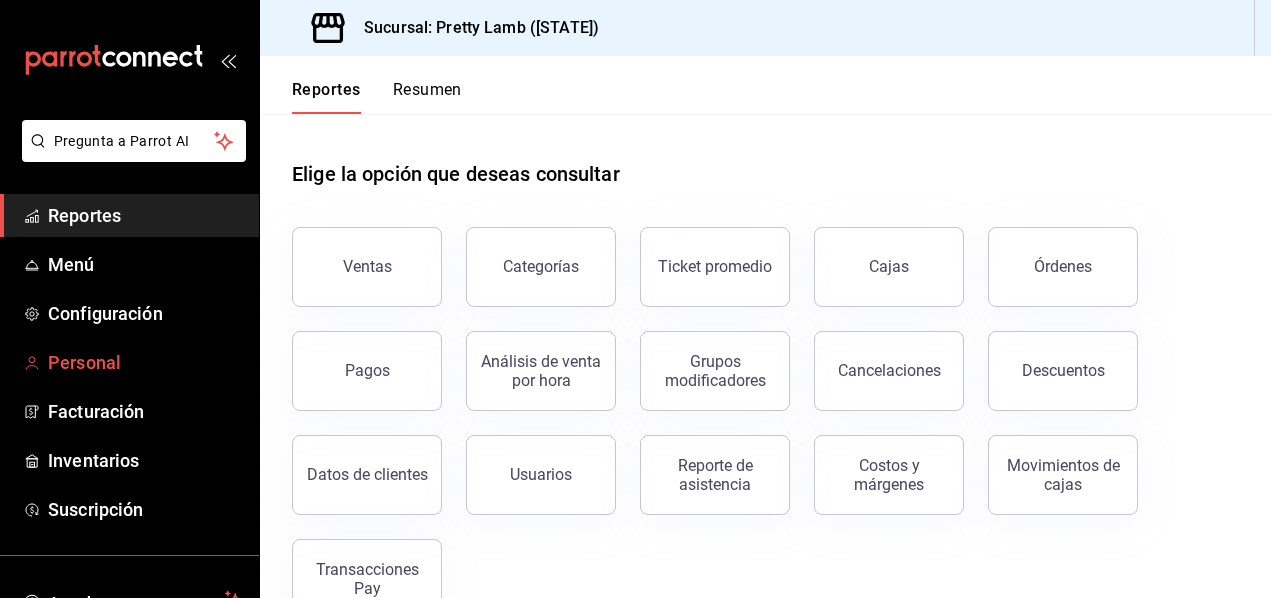 click on "Personal" at bounding box center [145, 362] 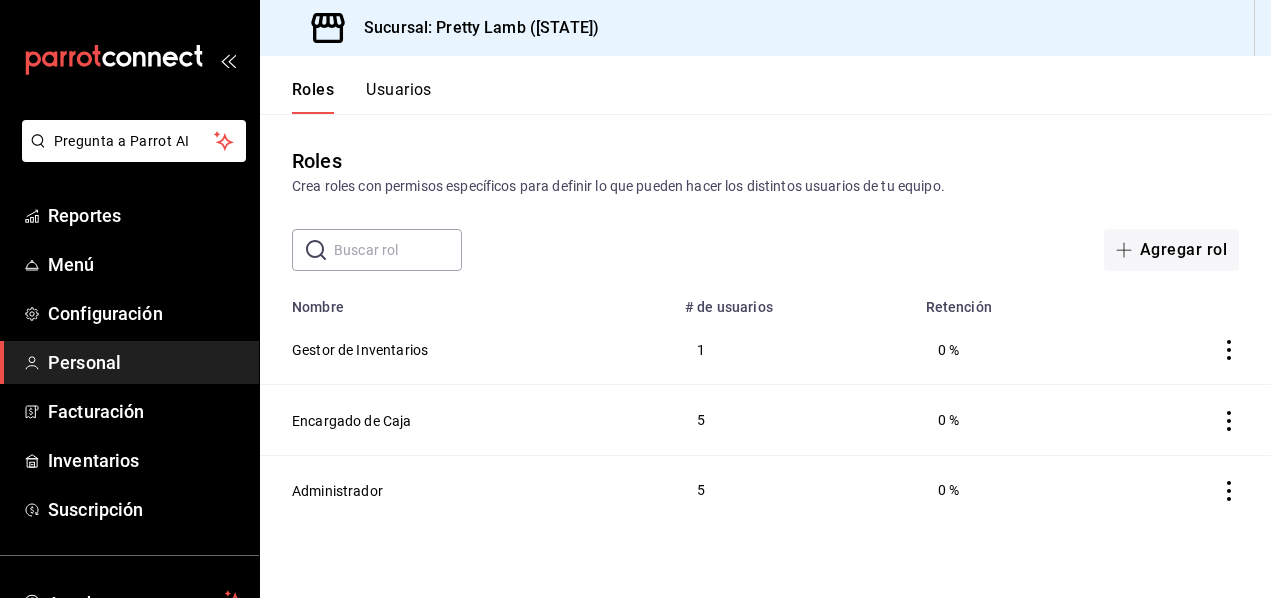 scroll, scrollTop: 0, scrollLeft: 0, axis: both 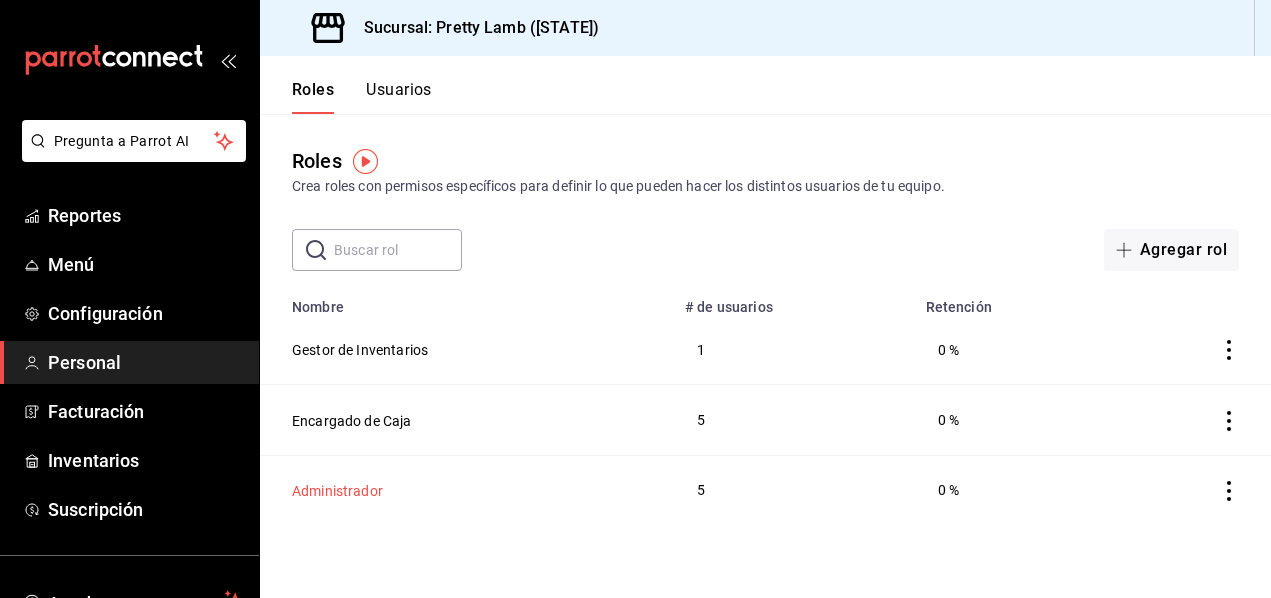 click on "Administrador" at bounding box center [337, 491] 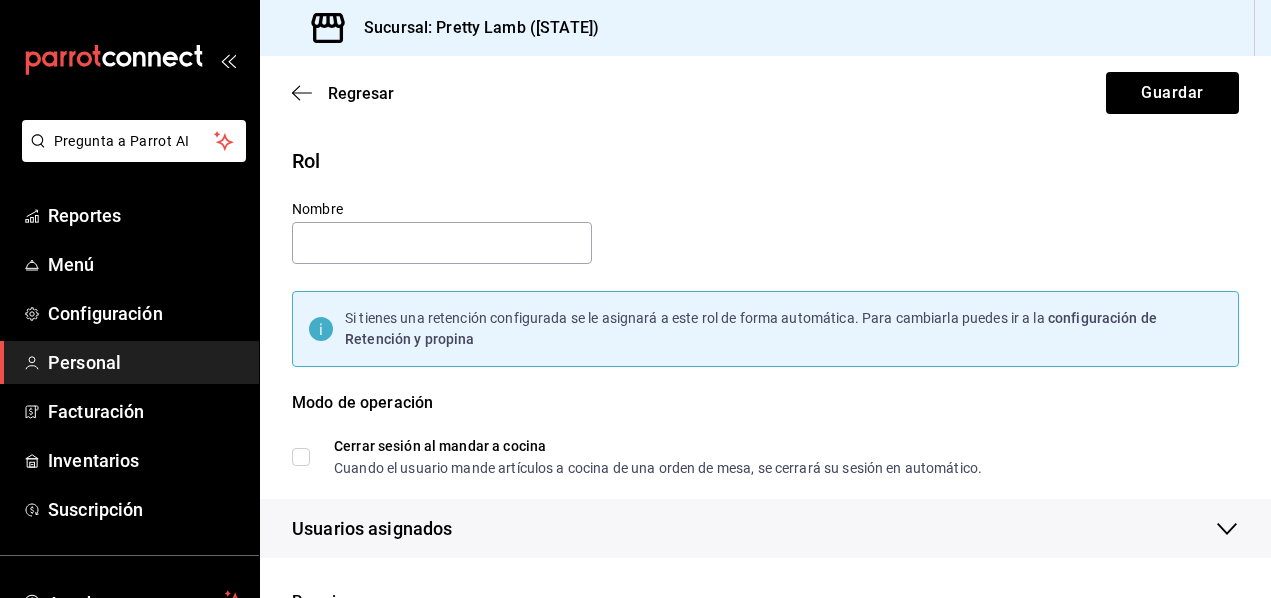 type on "Administrador" 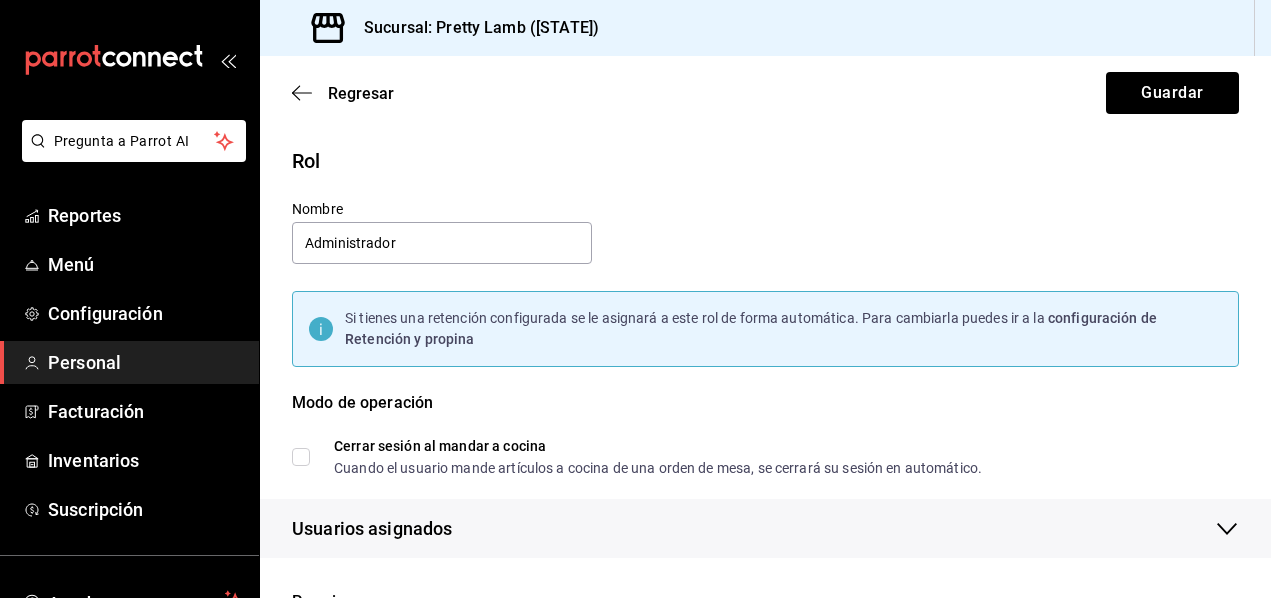 scroll, scrollTop: 0, scrollLeft: 0, axis: both 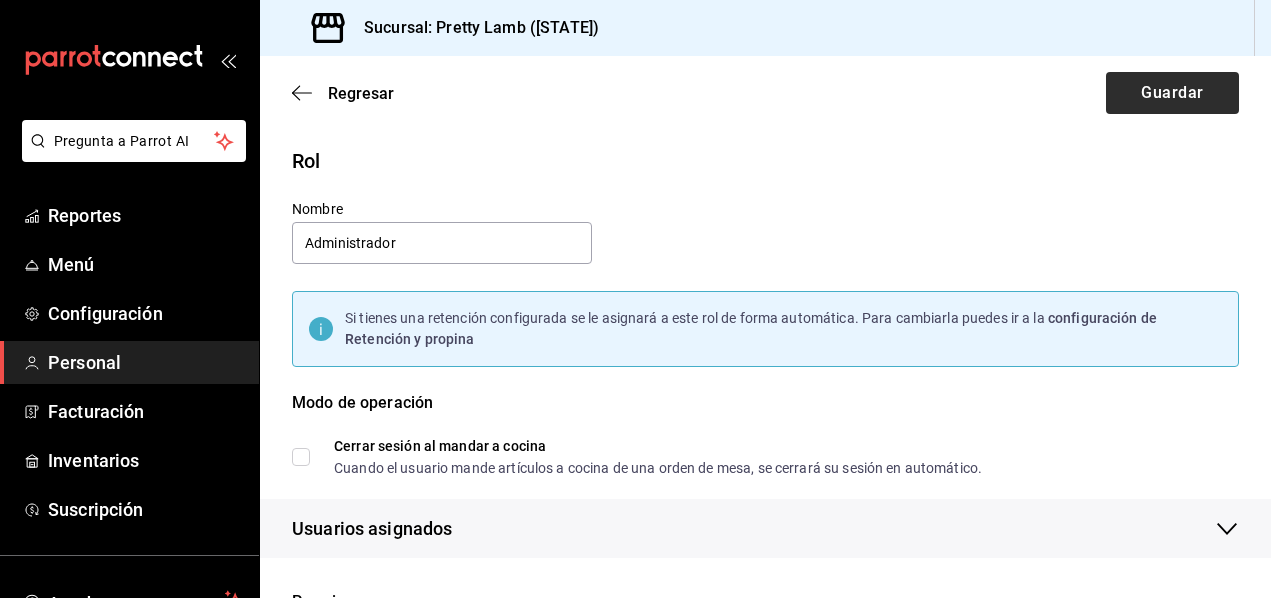 click on "Guardar" at bounding box center (1172, 93) 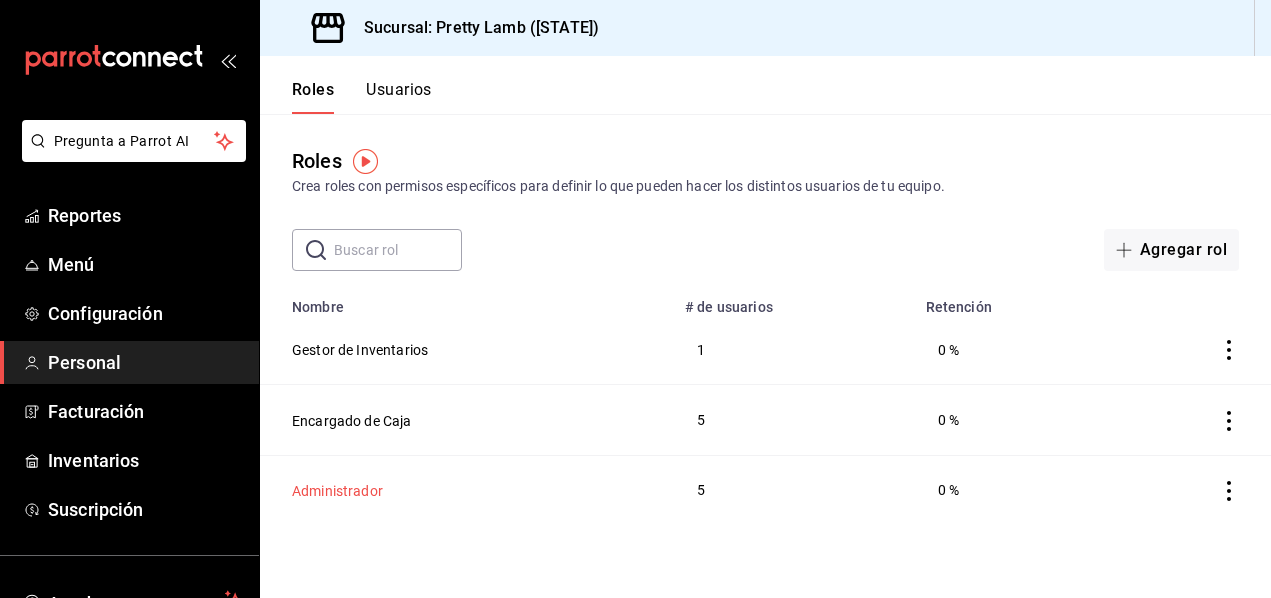 click on "Administrador" at bounding box center (337, 491) 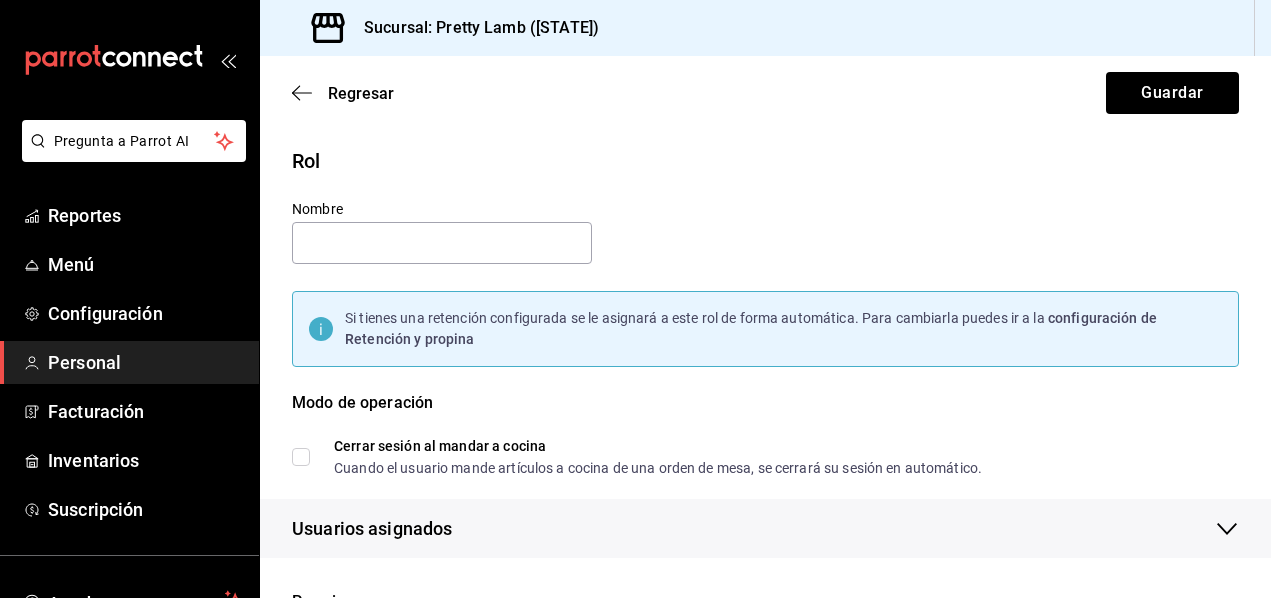type on "Administrador" 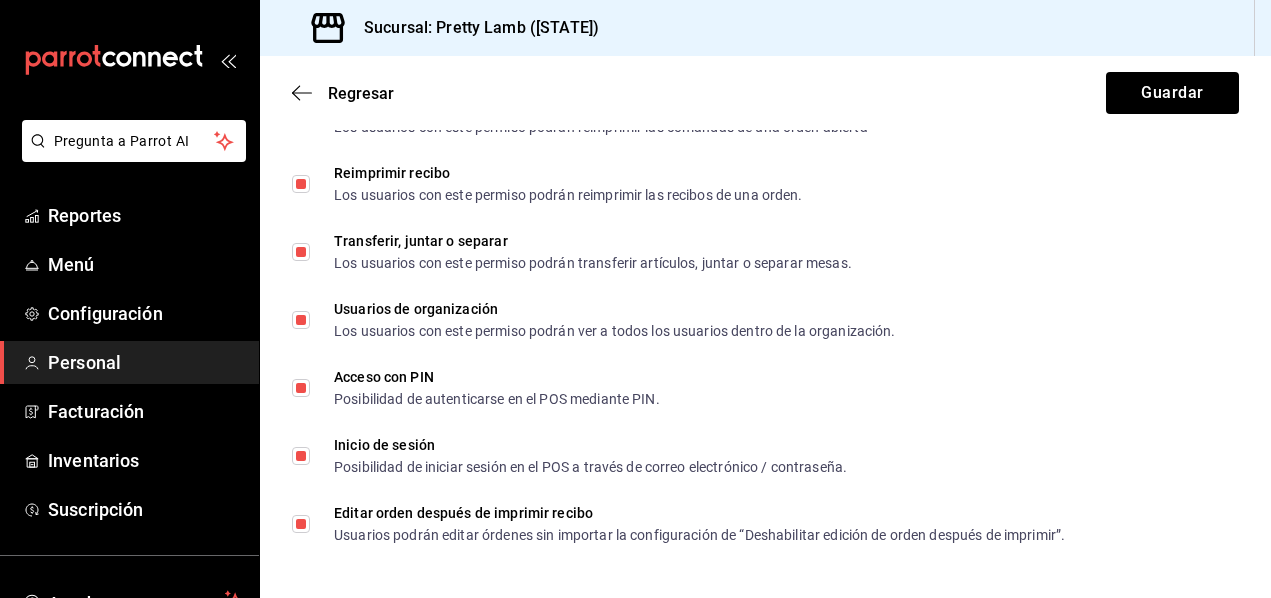 scroll, scrollTop: 3761, scrollLeft: 0, axis: vertical 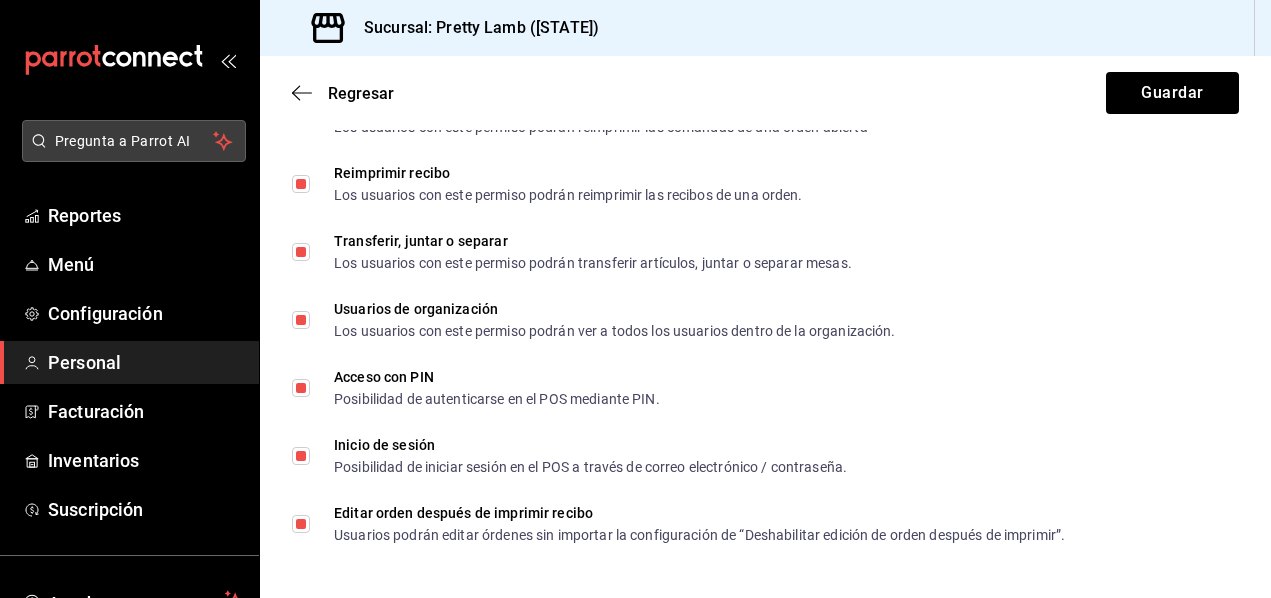click on "Pregunta a Parrot AI" at bounding box center [134, 141] 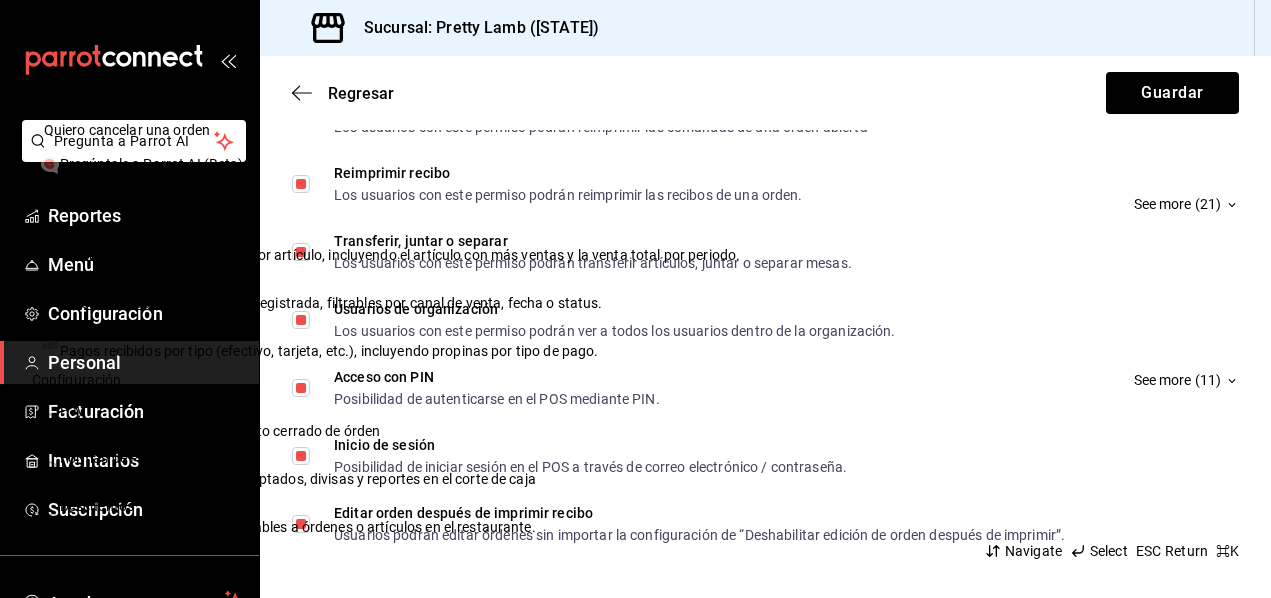 click on "Quiero cancelar una orden Pregúntale a Parrot AI (Beta) Reportes See more (21) Ventas Venta de artículos agrupados por artículo, incluyendo el artículo con más ventas y la venta total por periodo. Add shortcut Órdenes Detalle y listado de cada orden registrada, filtrables por canal de venta, fecha o status. Add shortcut Pagos Pagos recibidos por tipo (efectivo, tarjeta, etc.), incluyendo propinas por tipo de pago. Add shortcut Configuración See more (11) Pay Propina sugerida, reseñas, y auto cerrado de órden Add shortcut Formas de Pago Configura los tipos de pago aceptados, divisas y reportes en el corte de caja Add shortcut Descuentos Configura los descuentos aplicables a órdenes o artículos en el restaurante. Add shortcut Personal Roles Administra los roles de permisos disponibles en tu restaurante Add shortcut Usuarios Administra los usuarios, sus accesos y permisos así como notificaciones. Add shortcut Referidos Referidos Refiérenos a través de WhatsApp y recibe 1 mes gratis de suscripción" at bounding box center (635, 299) 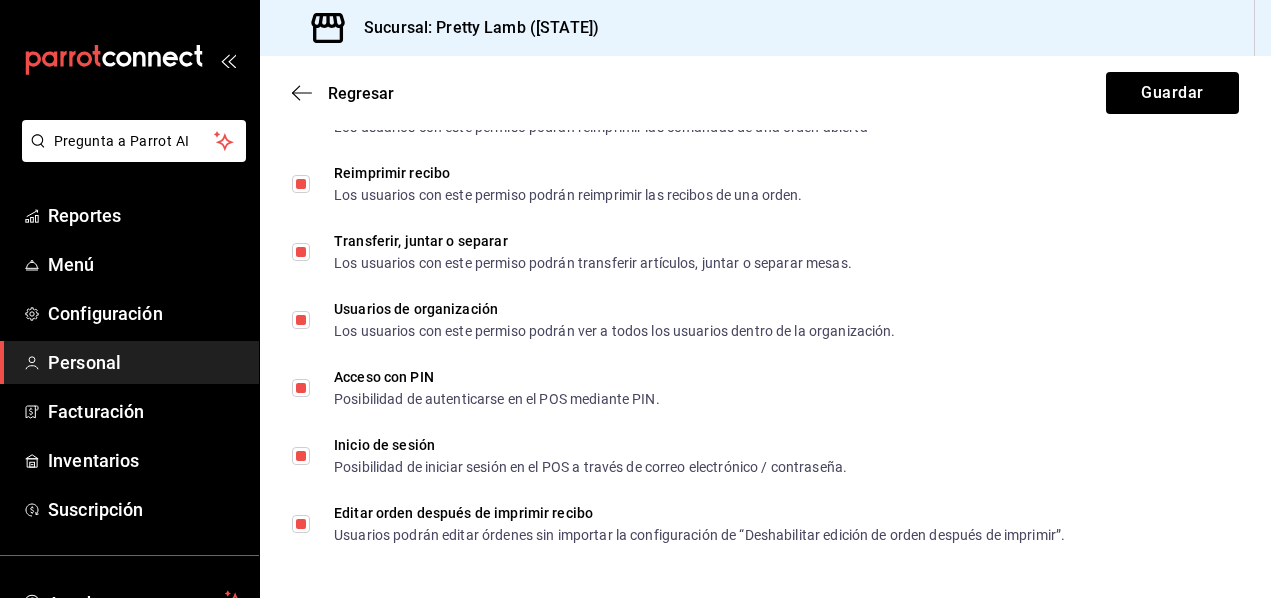 click on "Personal" at bounding box center [145, 362] 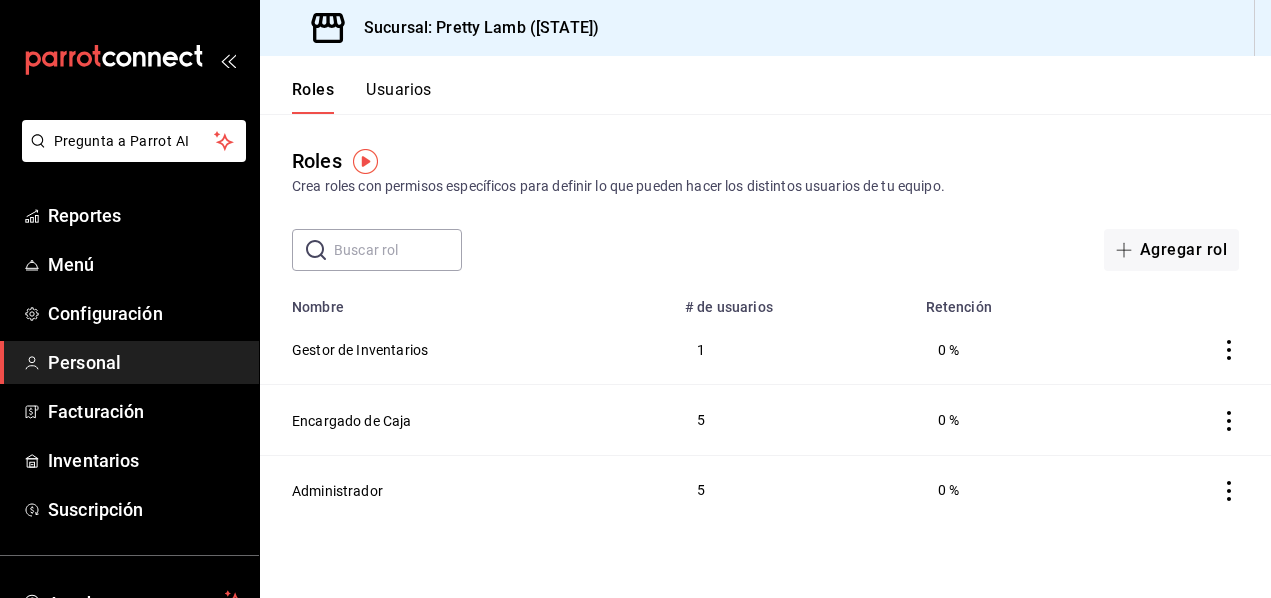 click at bounding box center [398, 250] 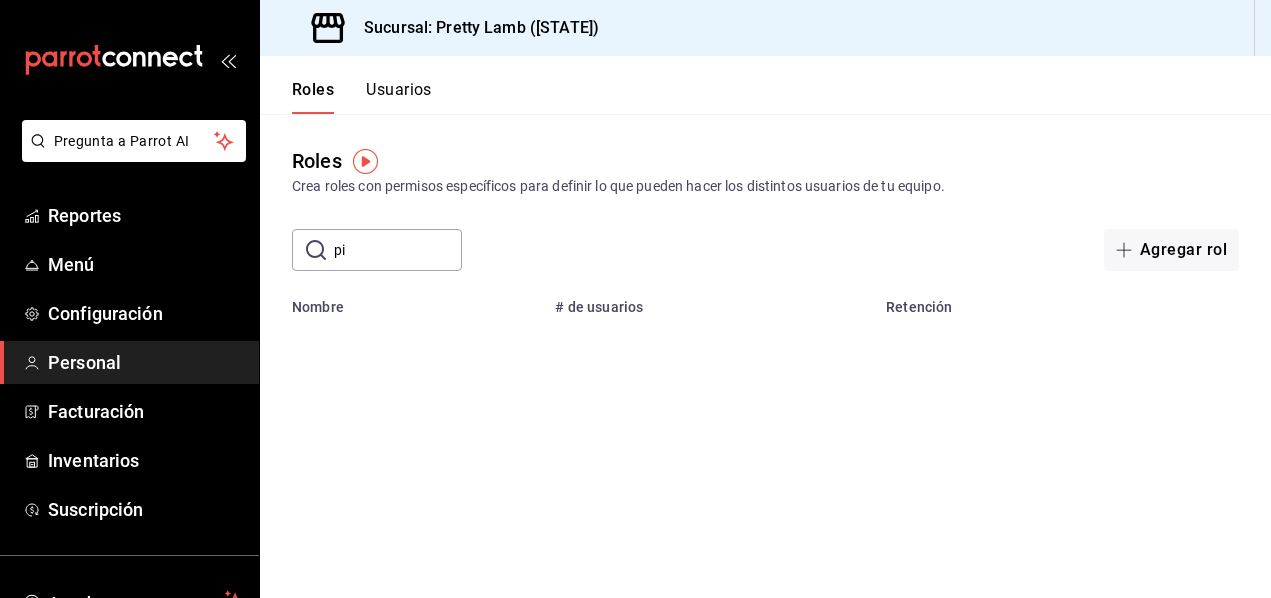 type on "p" 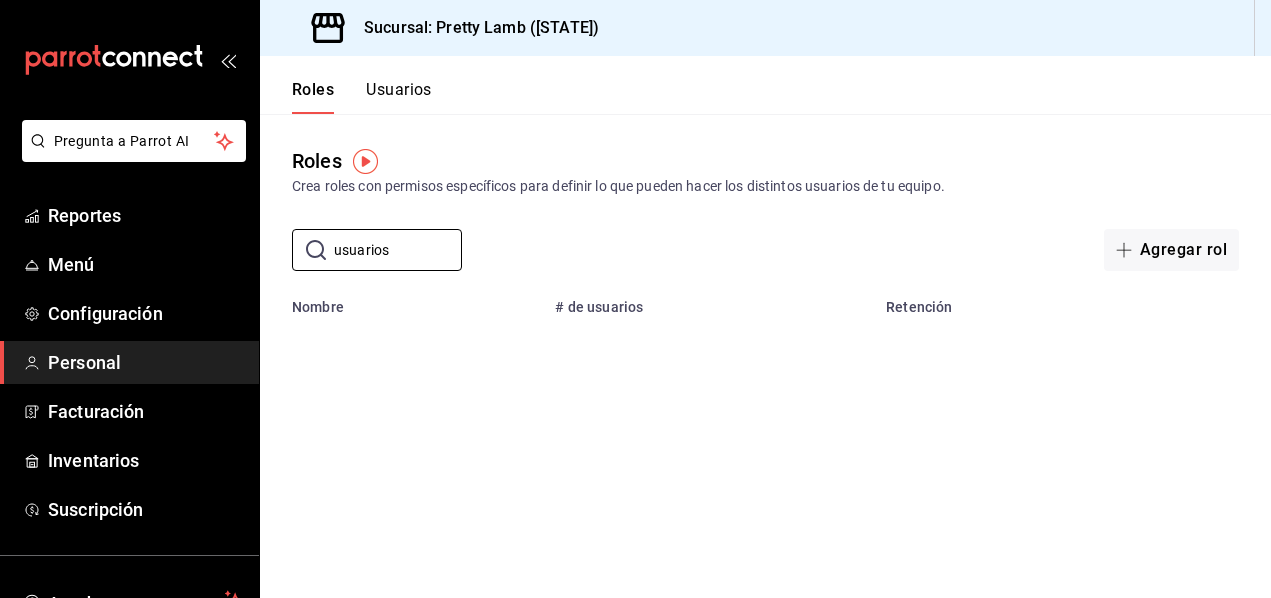 type on "usuarios" 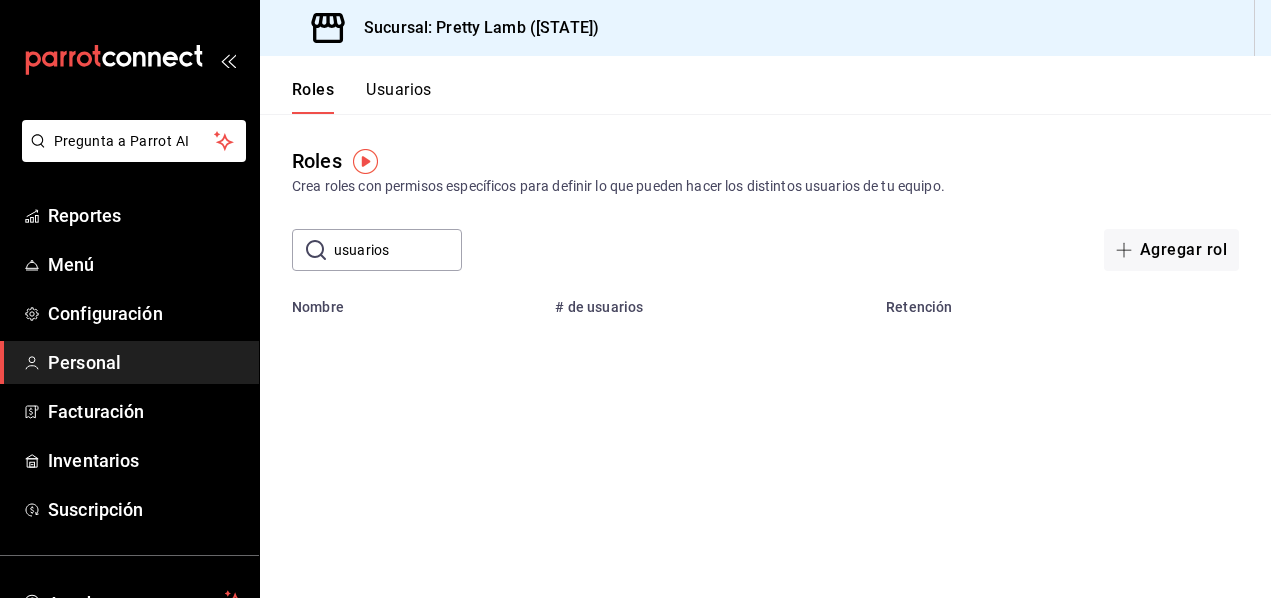 click on "Usuarios" at bounding box center (399, 97) 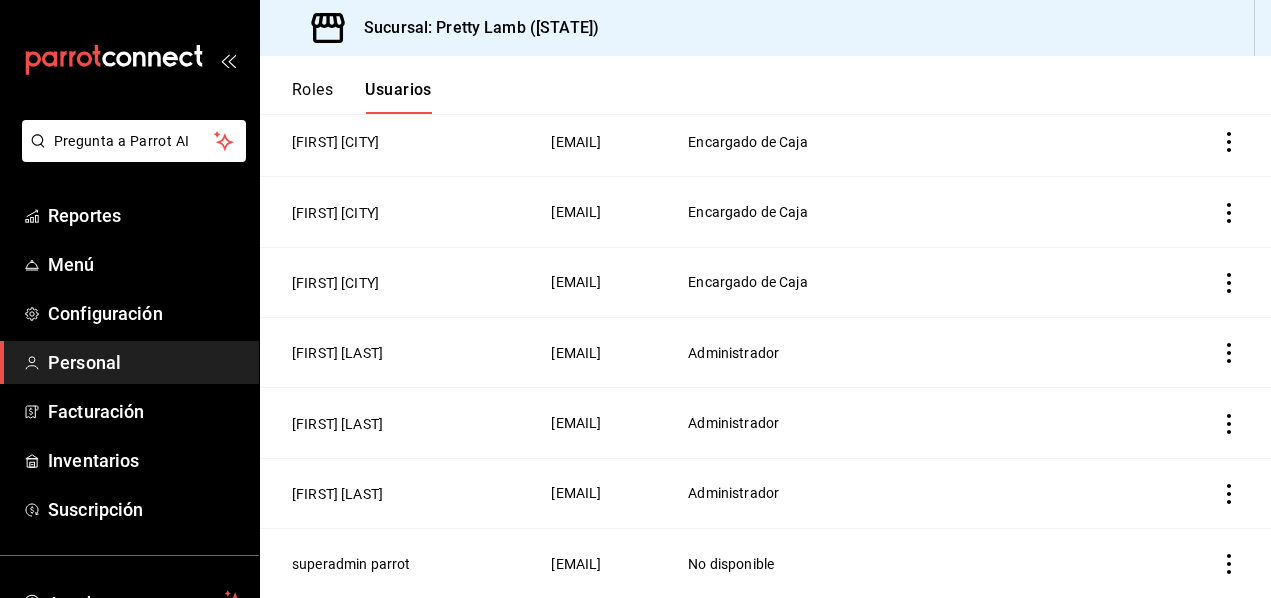 scroll, scrollTop: 489, scrollLeft: 0, axis: vertical 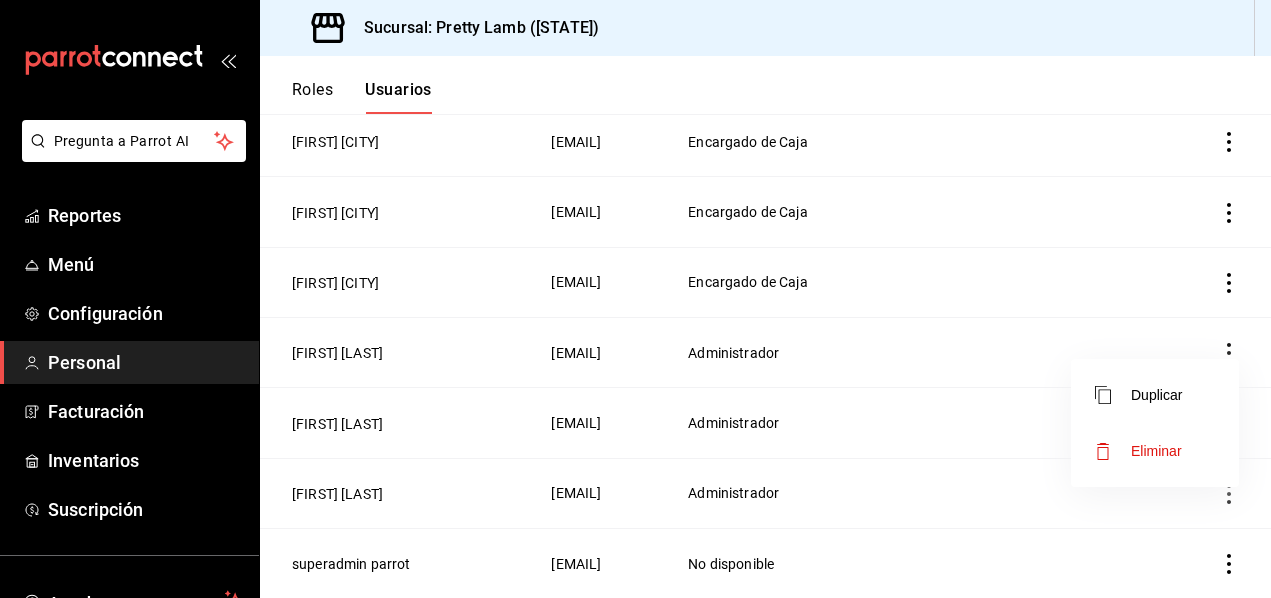 click on "Eliminar" at bounding box center [1156, 451] 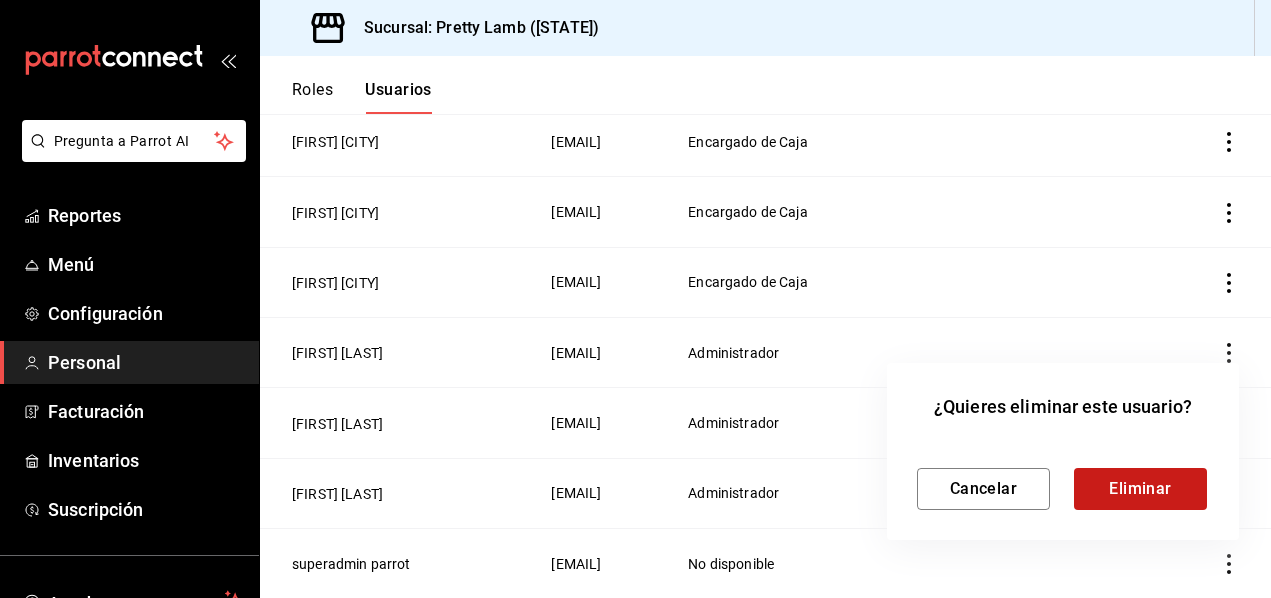 click on "Eliminar" at bounding box center [1140, 489] 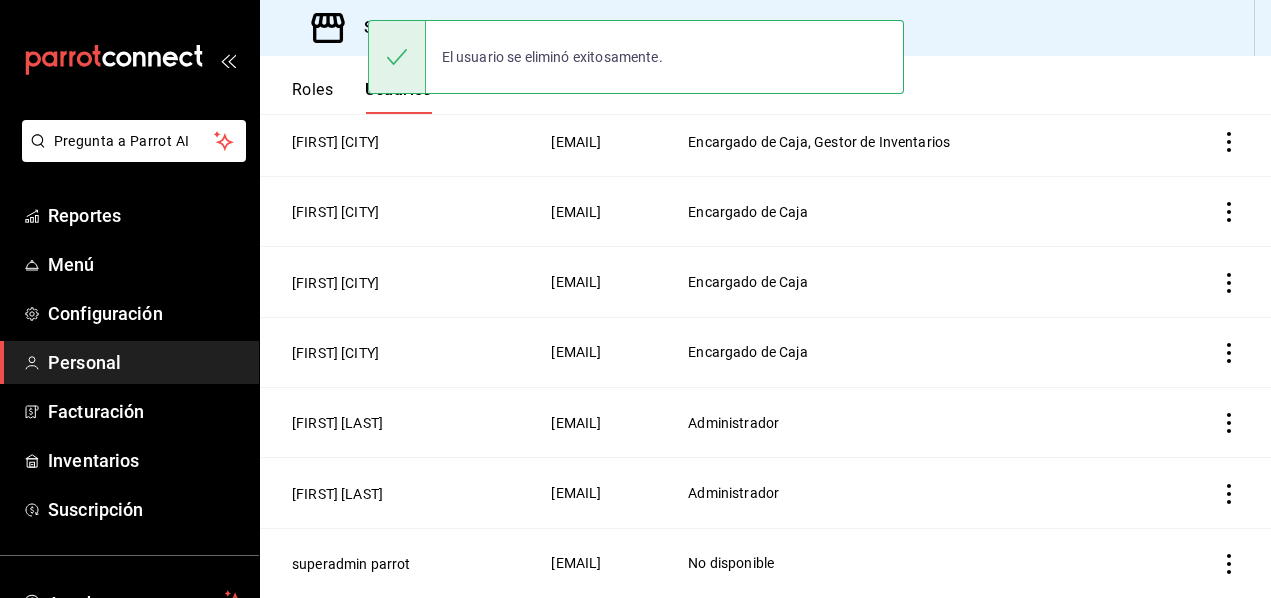 scroll, scrollTop: 419, scrollLeft: 0, axis: vertical 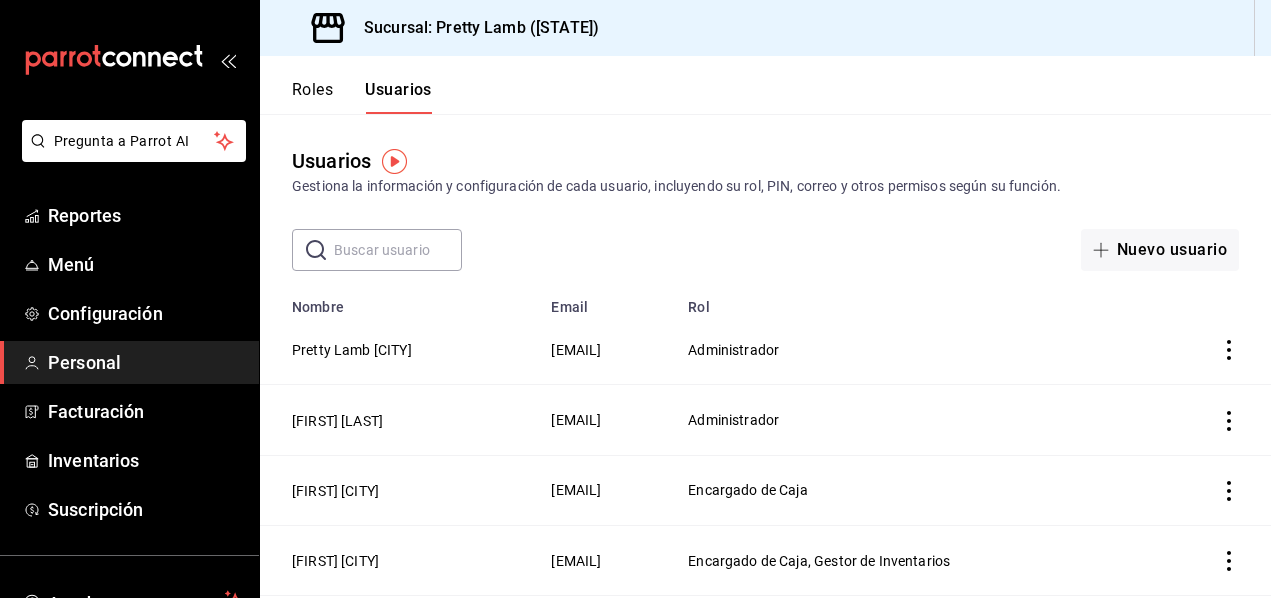click at bounding box center [398, 250] 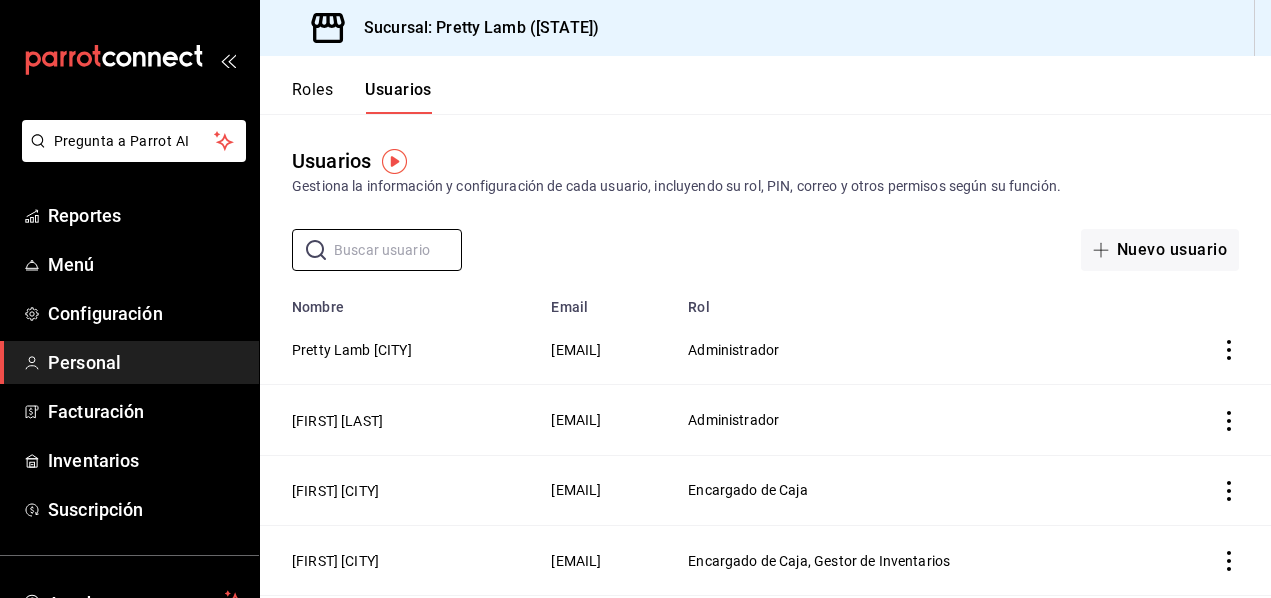 click 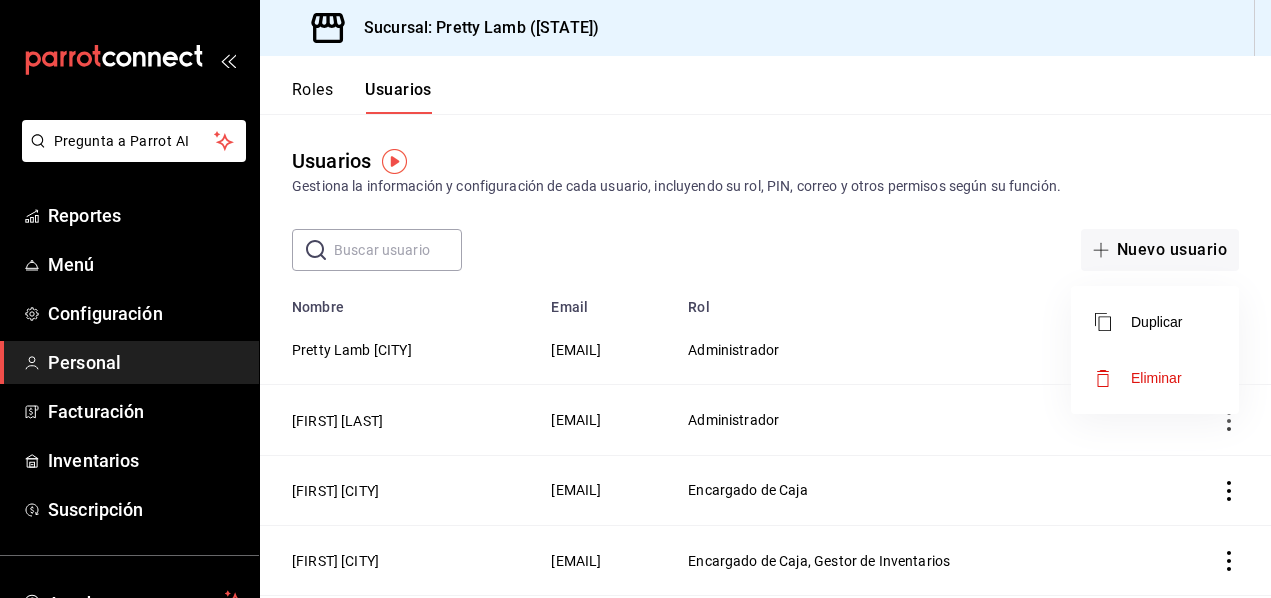 click on "Eliminar" at bounding box center (1156, 378) 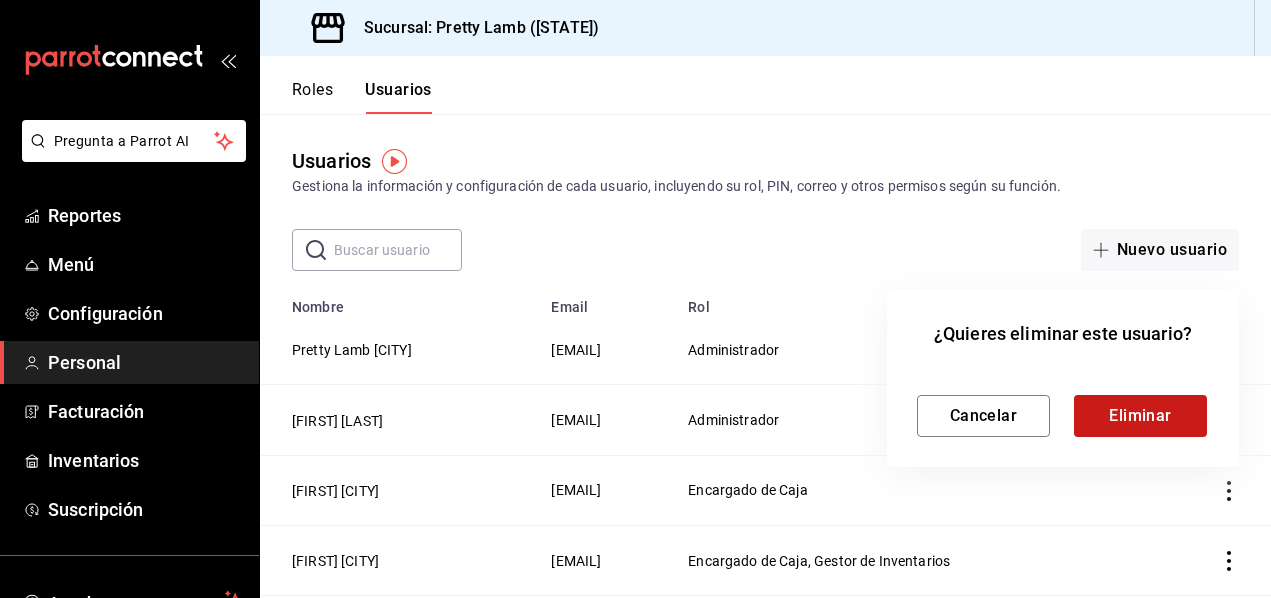 click on "Eliminar" at bounding box center (1140, 416) 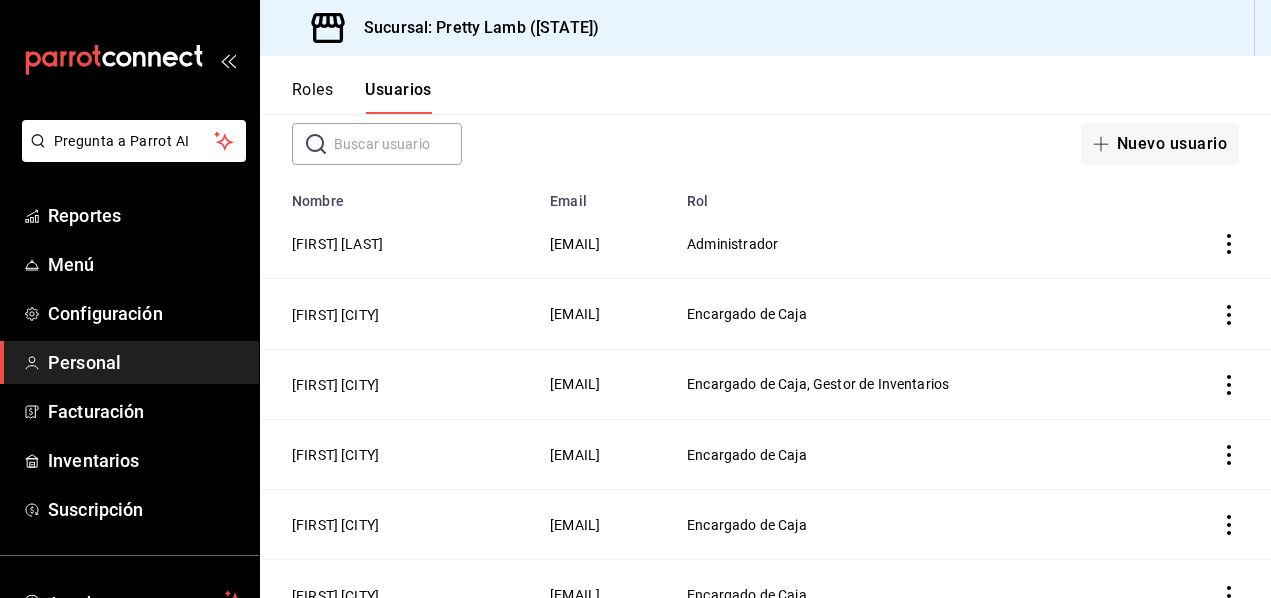 scroll, scrollTop: 175, scrollLeft: 0, axis: vertical 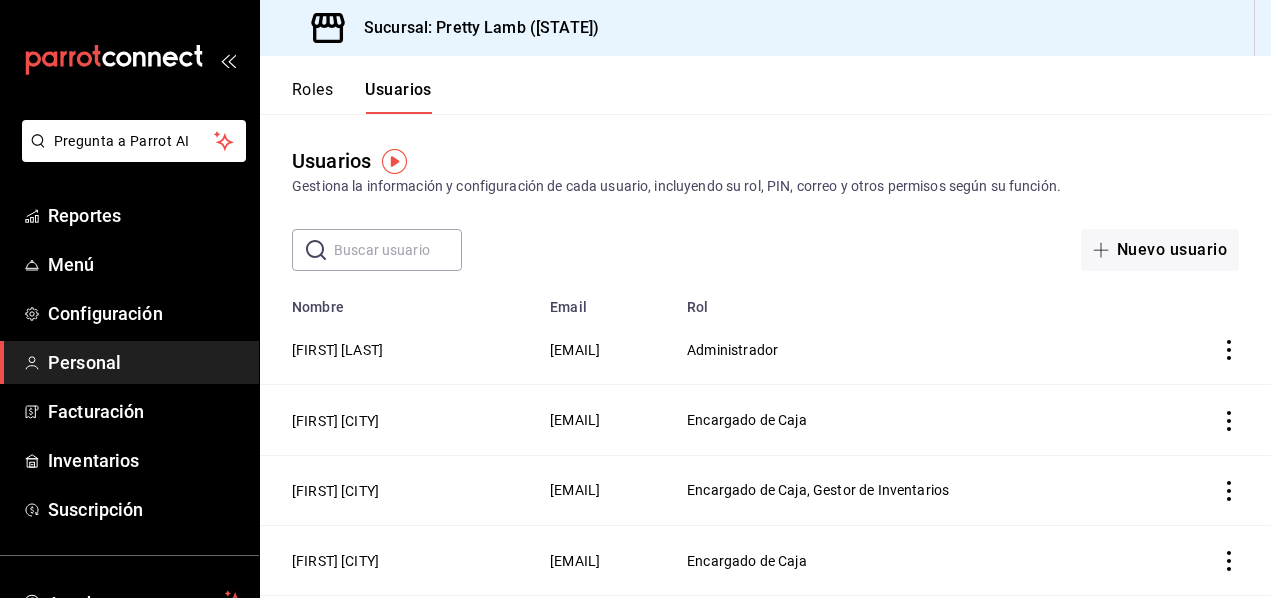 click on "Roles" at bounding box center [312, 97] 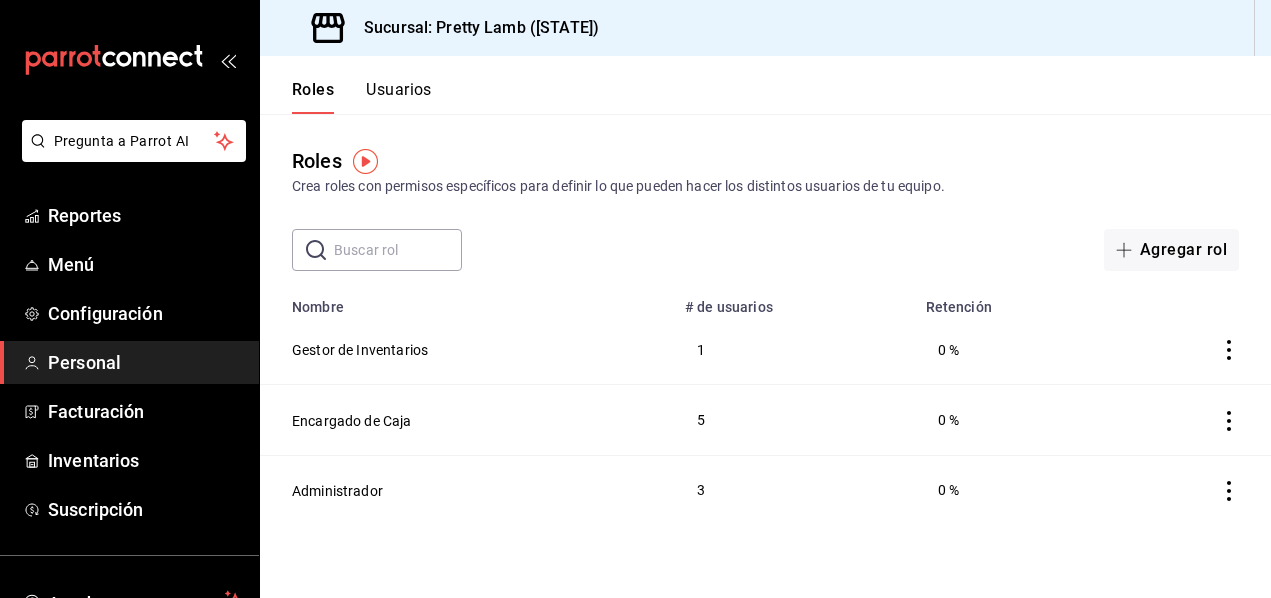click on "Usuarios" at bounding box center [399, 97] 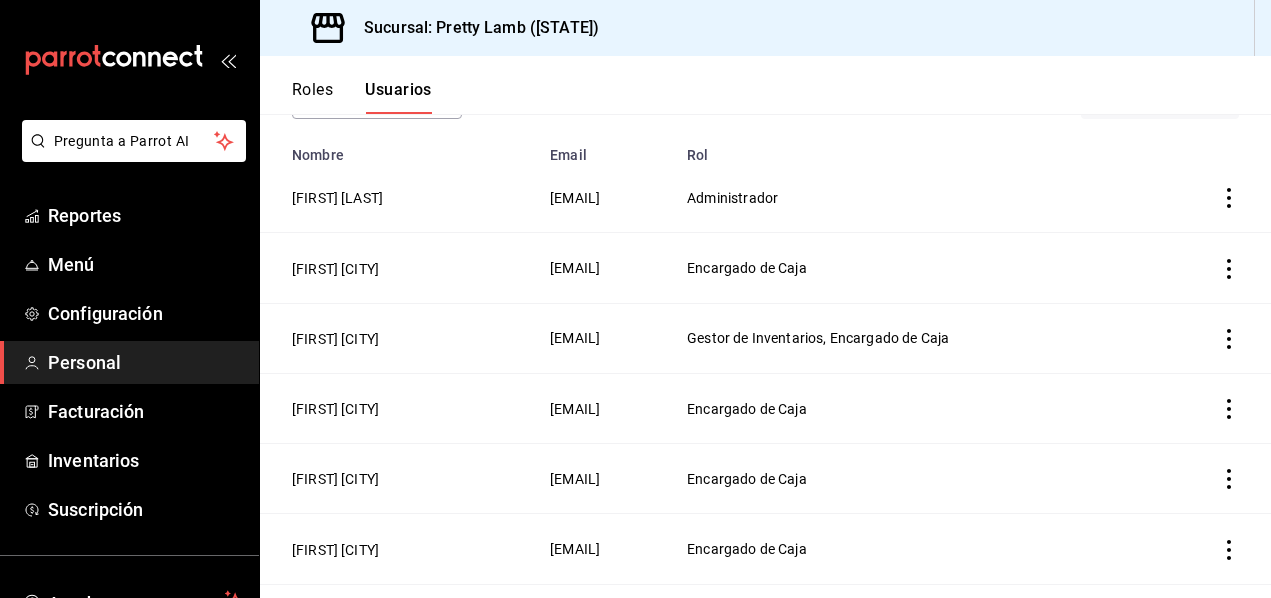 scroll, scrollTop: 124, scrollLeft: 0, axis: vertical 